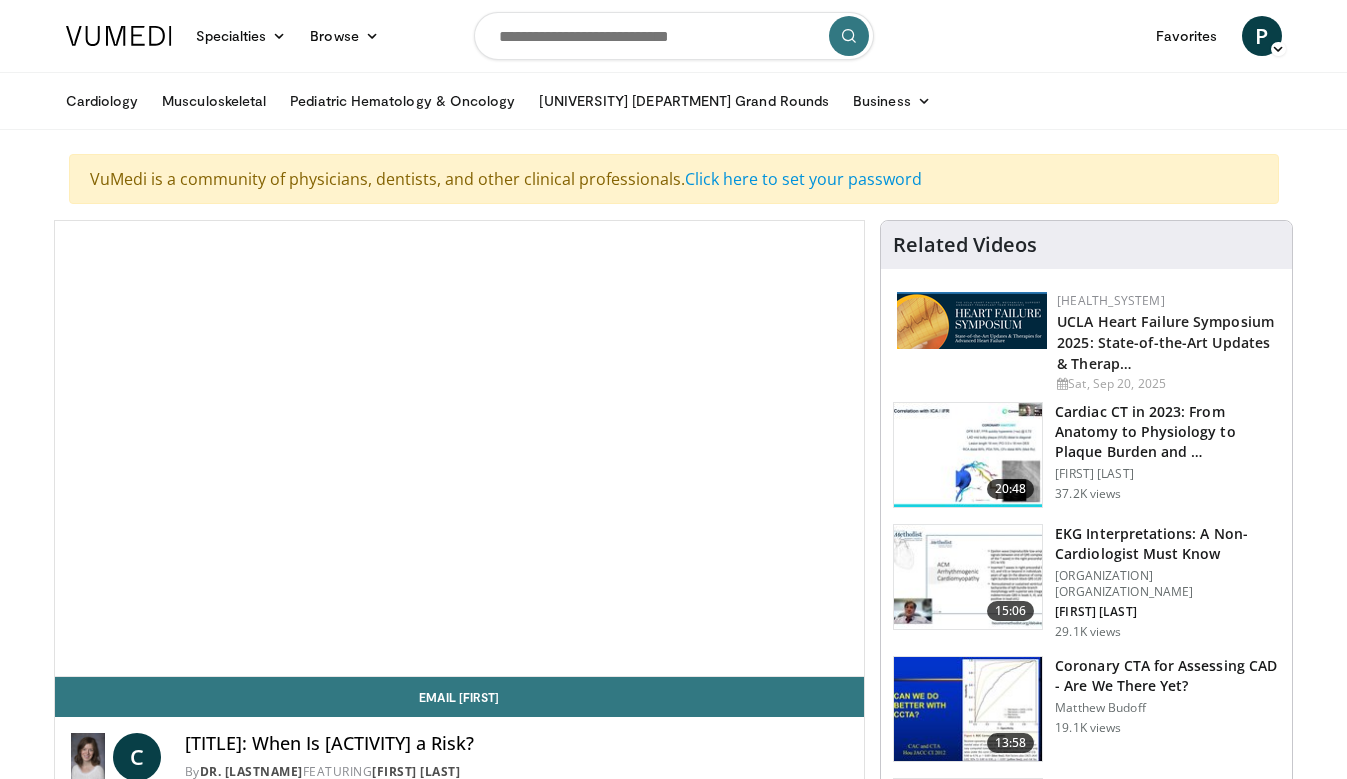 scroll, scrollTop: 0, scrollLeft: 0, axis: both 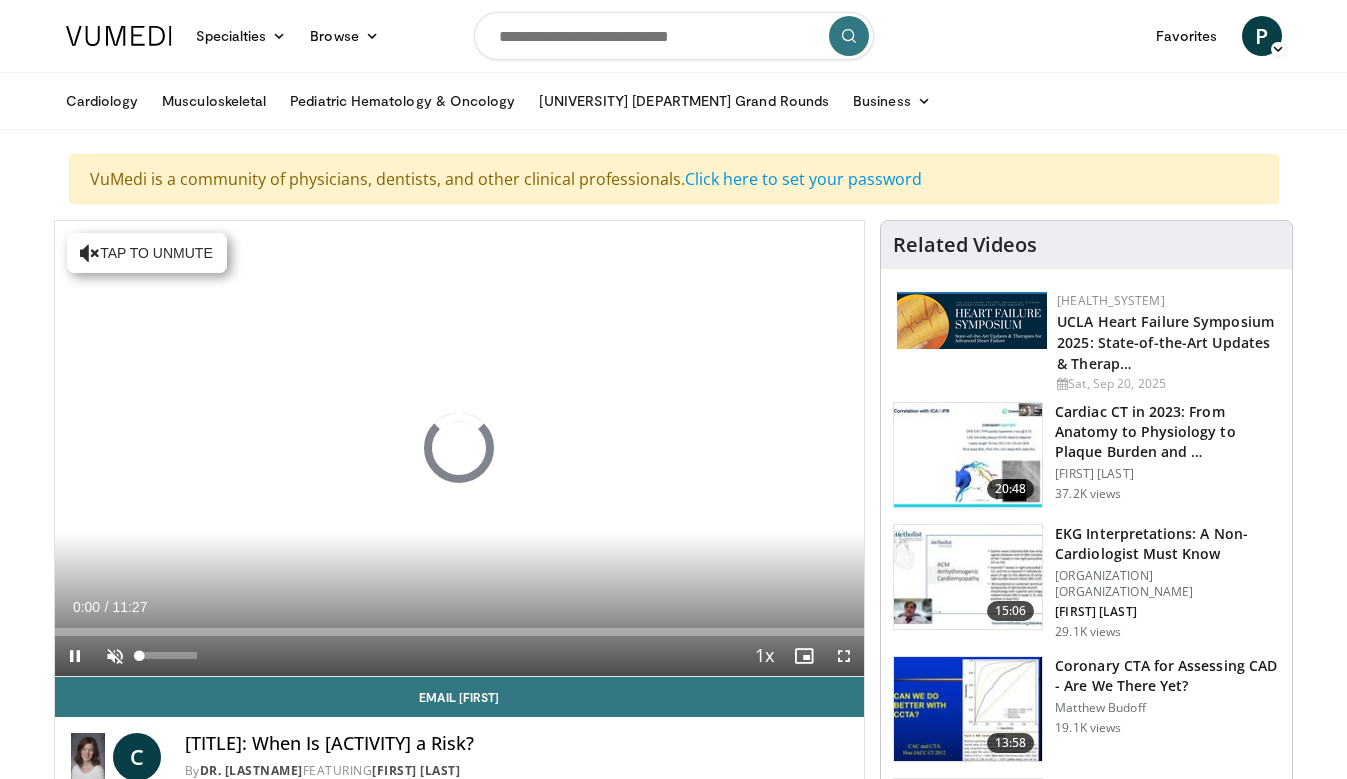 click at bounding box center [115, 656] 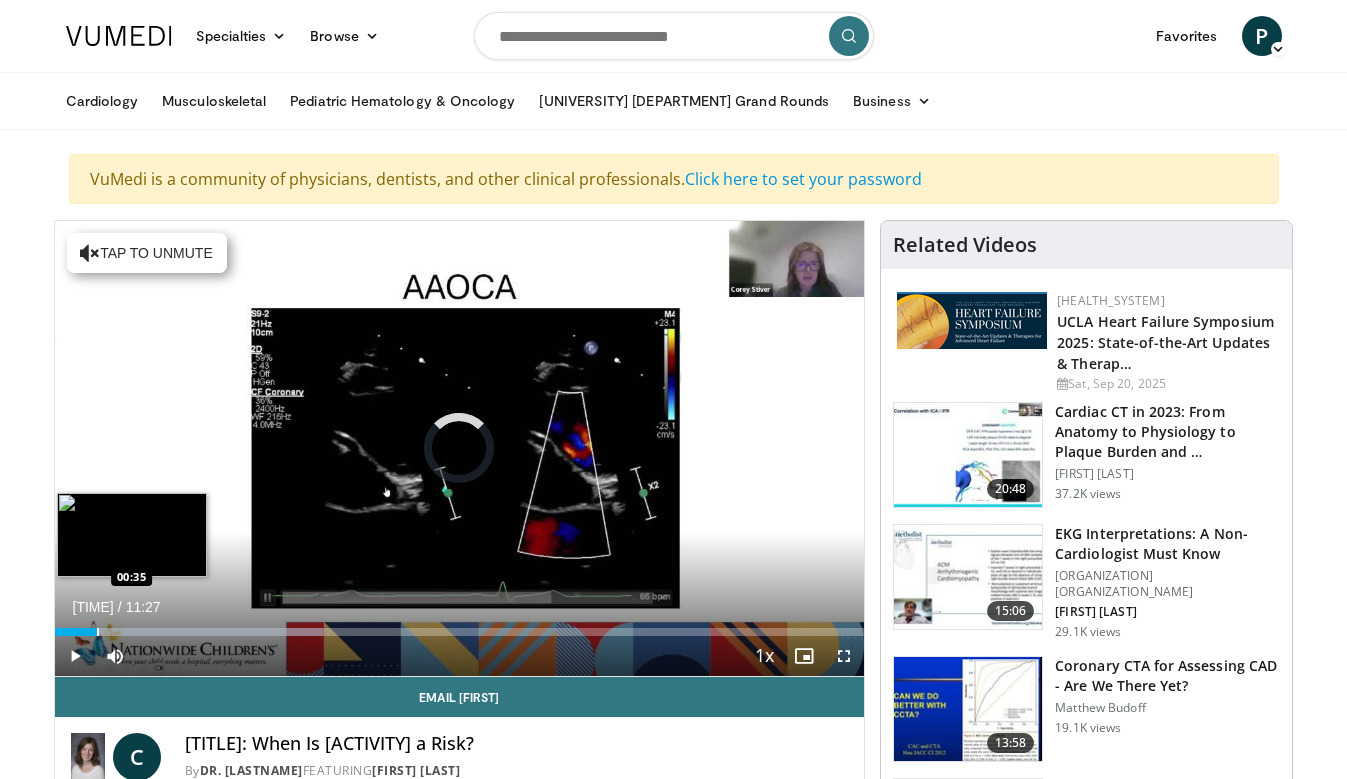 click at bounding box center [98, 632] 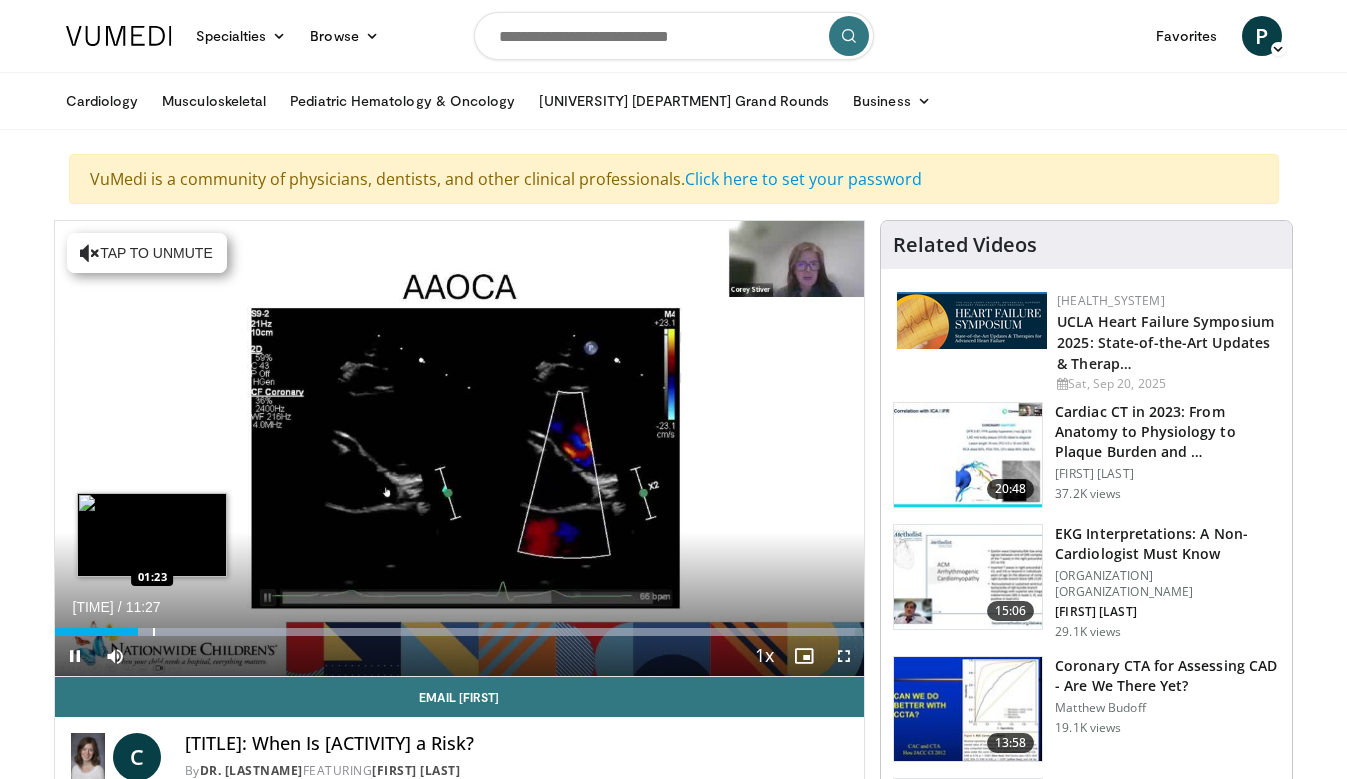click at bounding box center (154, 632) 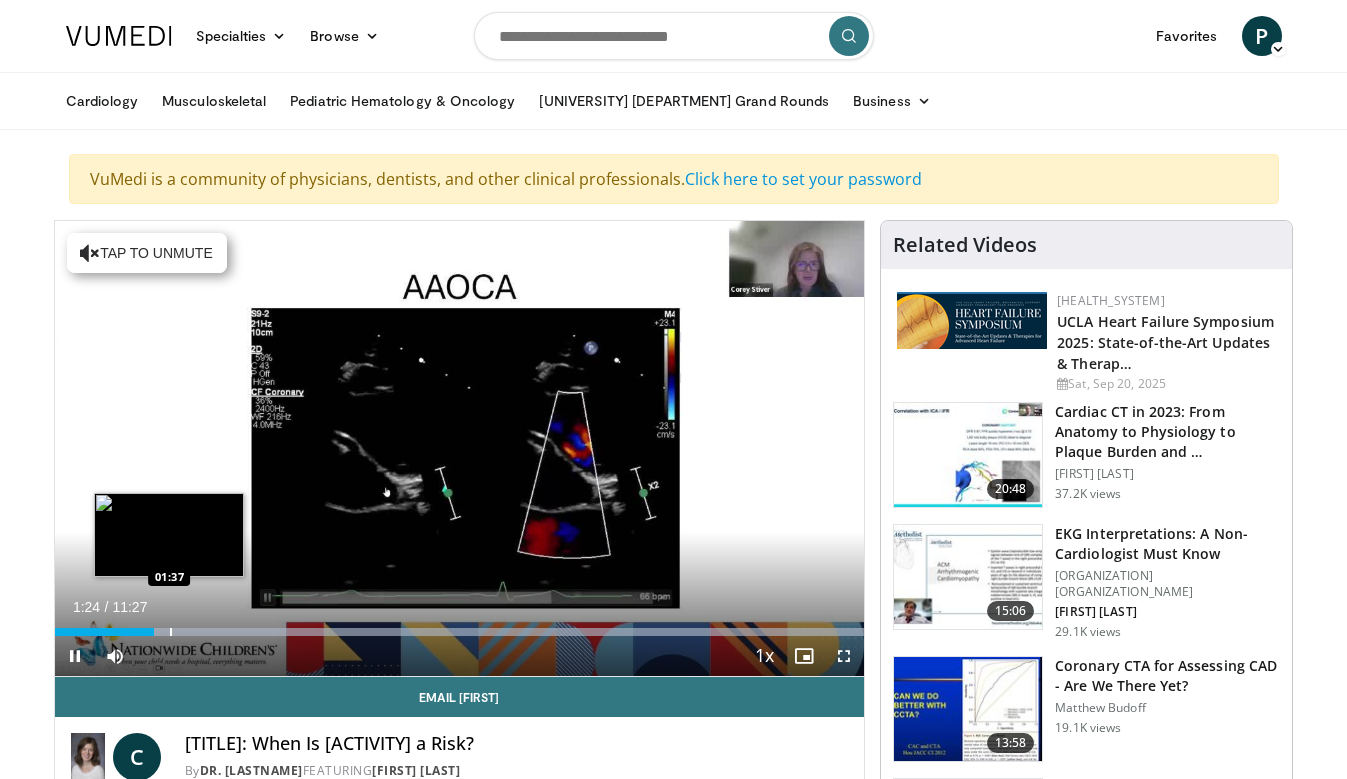 click at bounding box center (171, 632) 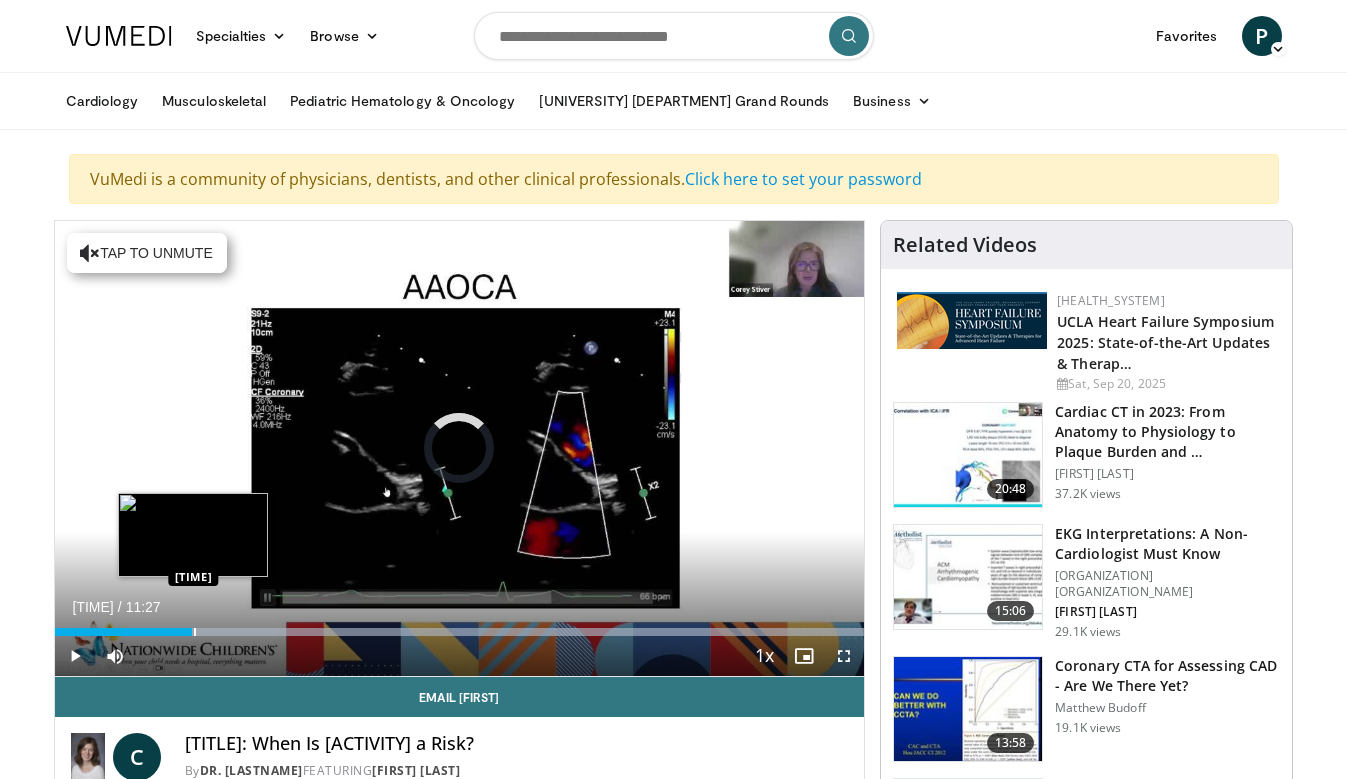 click at bounding box center [195, 632] 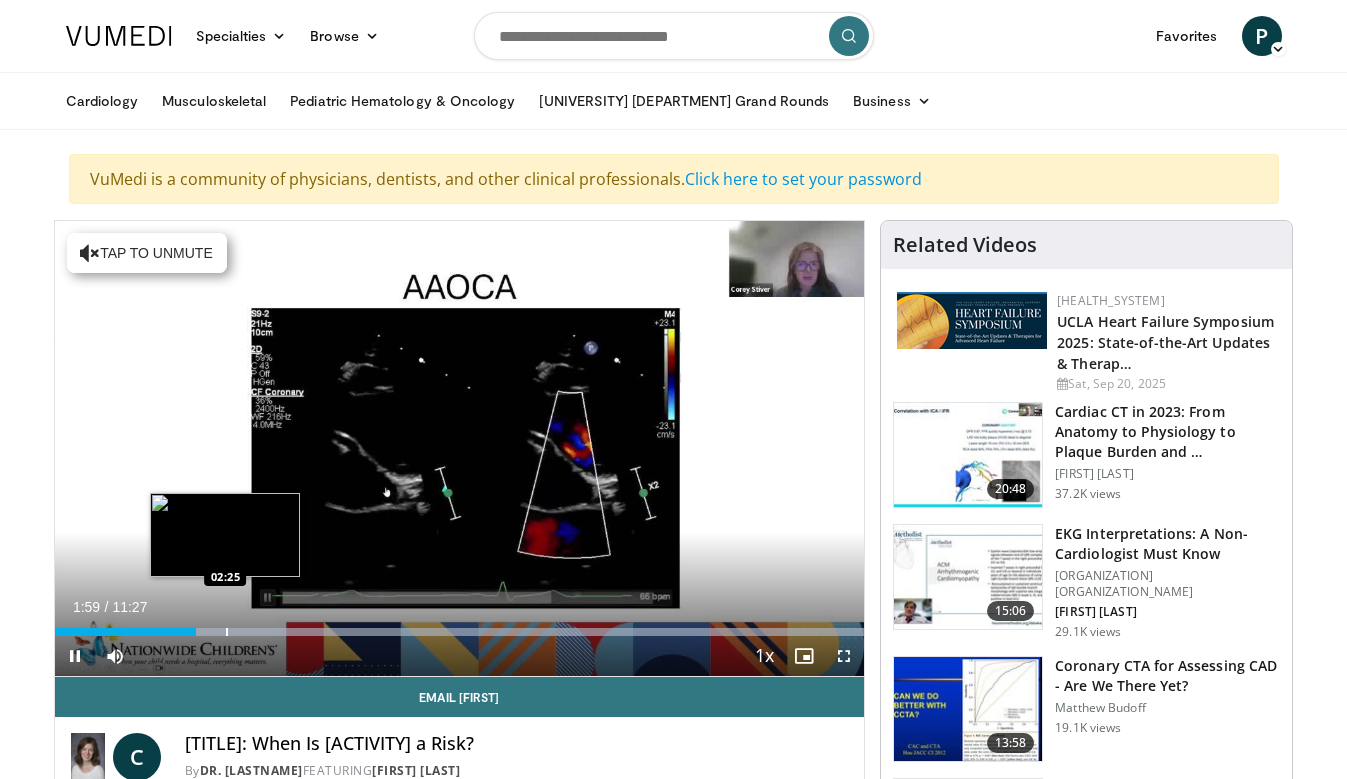 click on "**********" at bounding box center (460, 449) 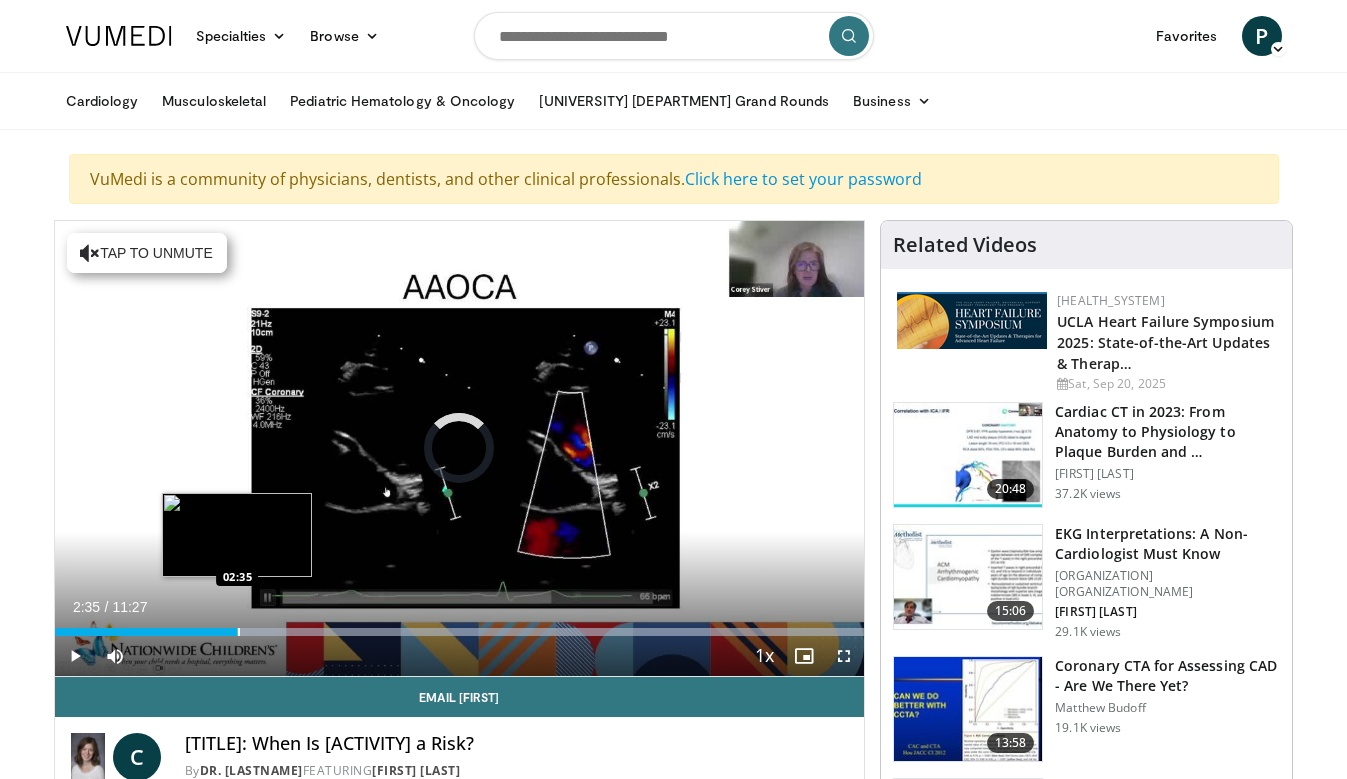 click at bounding box center (239, 632) 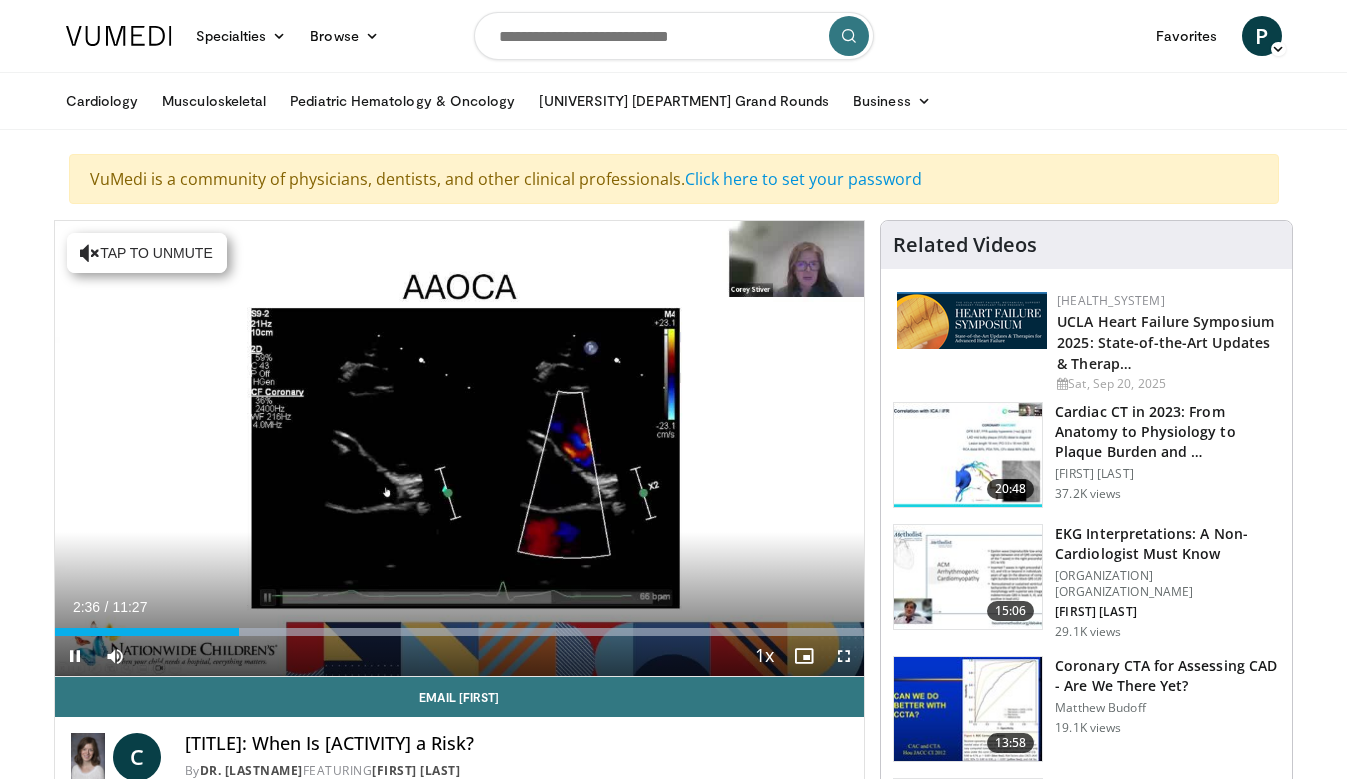 click on "Current Time  2:36 / Duration  11:27 Pause Skip Backward Skip Forward Mute 37% Loaded :  99.99% 02:36 02:52 Stream Type  LIVE Seek to live, currently behind live LIVE   1x Playback Rate 0.5x 0.75x 1x , selected 1.25x 1.5x 1.75x 2x Chapters Chapters Descriptions descriptions off , selected Captions captions off , selected Audio Track en (Main) , selected Fullscreen Enable picture-in-picture mode" at bounding box center [460, 656] 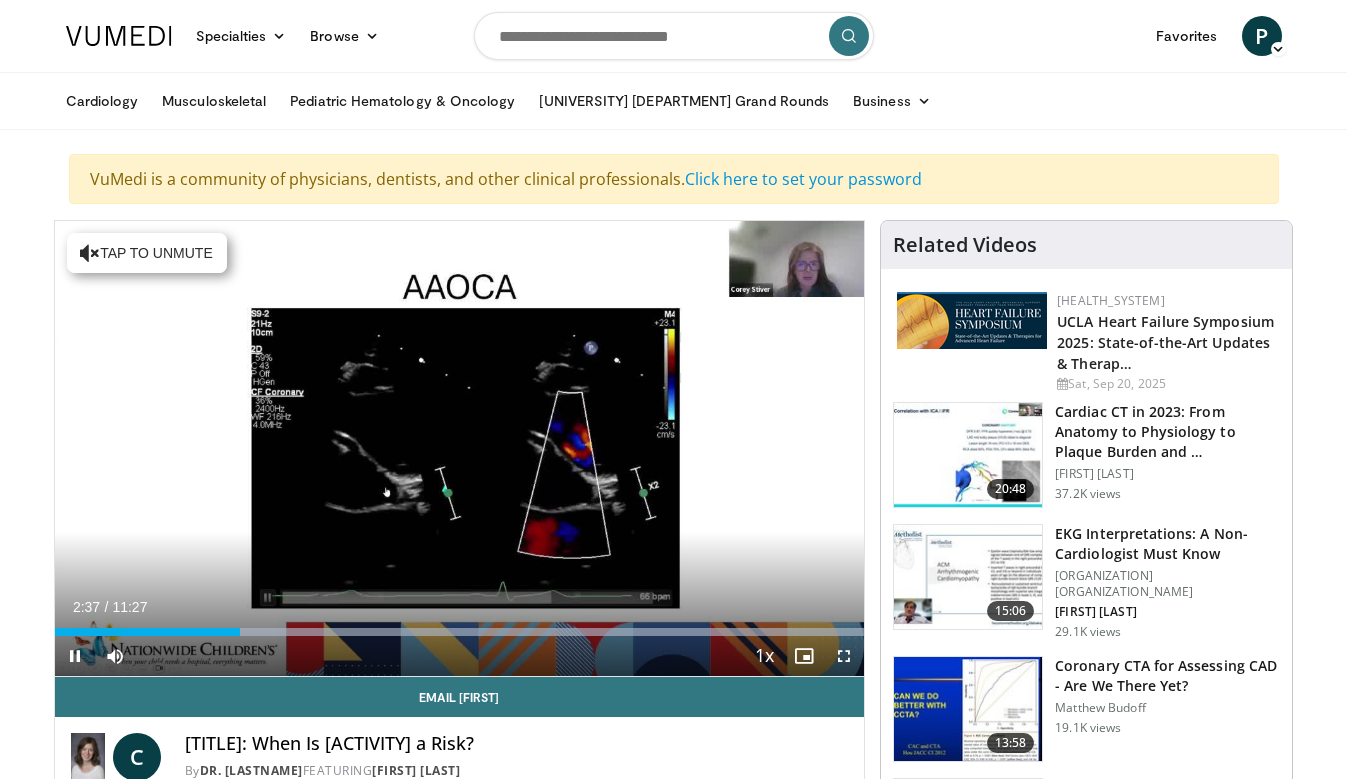 click on "Current Time  [TIME] / Duration  [DURATION] Pause Skip Backward Skip Forward Mute [PERCENT]% Loaded :  [PERCENT]% [TIME] [TIME] Stream Type  LIVE Seek to live, currently behind live LIVE   [RATE] Playback Rate [RATE] [RATE] [RATE] , selected [RATE] [RATE] [RATE] [RATE] Chapters Chapters Descriptions descriptions off , selected Captions captions off , selected Audio Track en (Main) , selected Fullscreen Enable picture-in-picture mode" at bounding box center (460, 656) 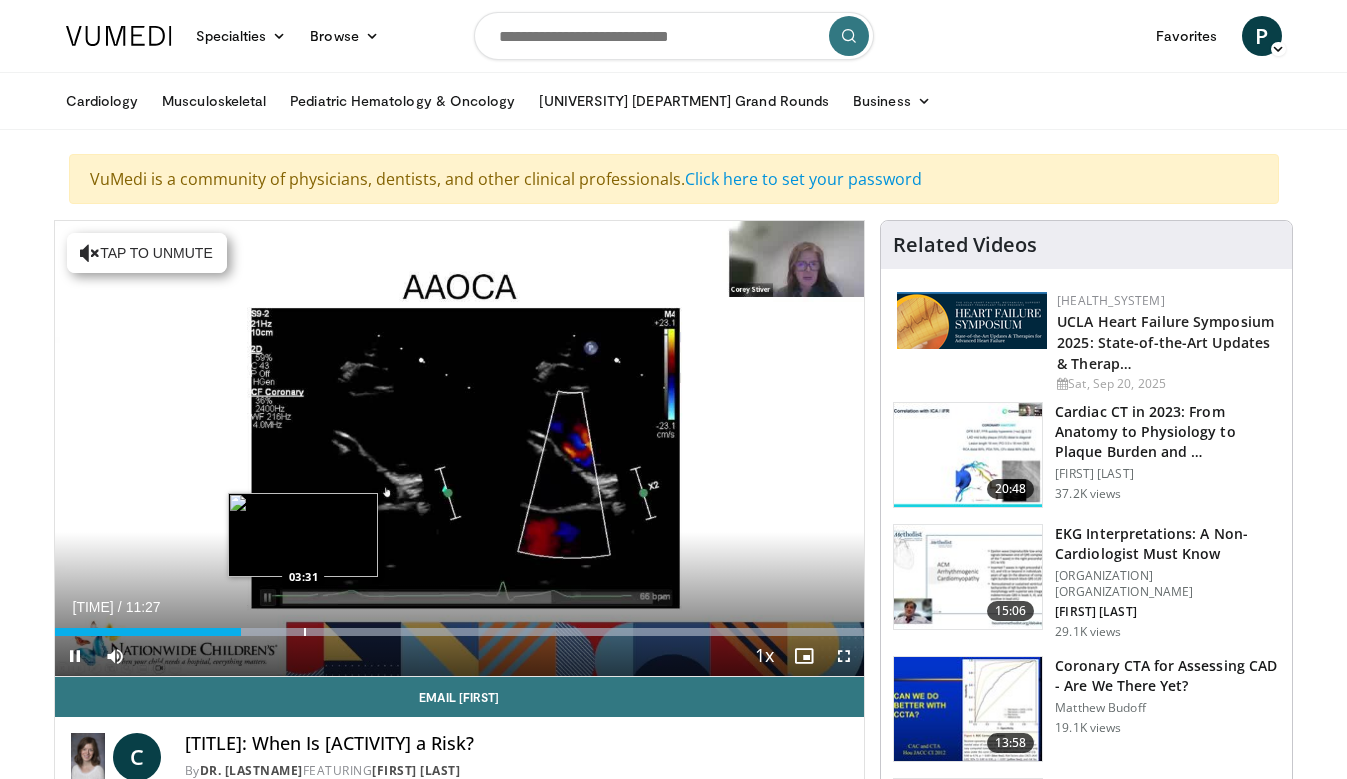click at bounding box center (305, 632) 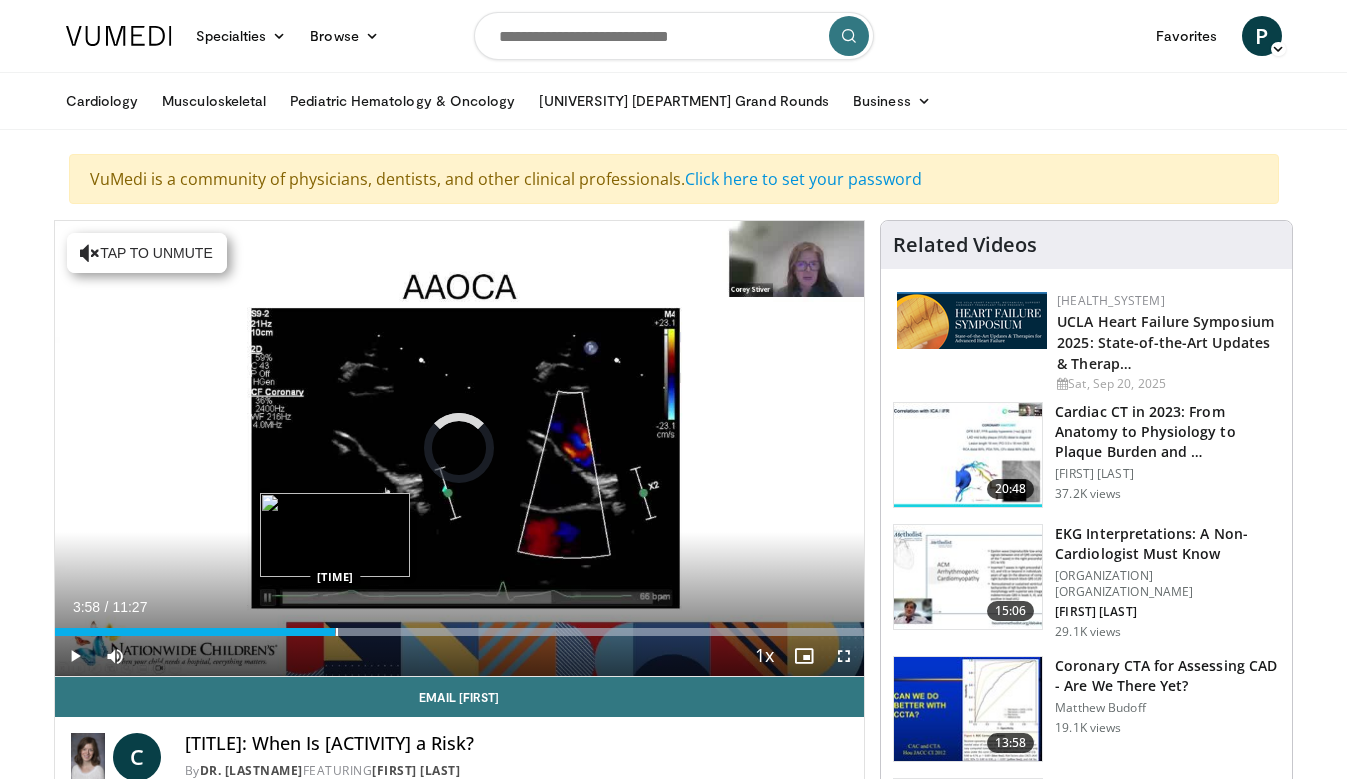 click at bounding box center (337, 632) 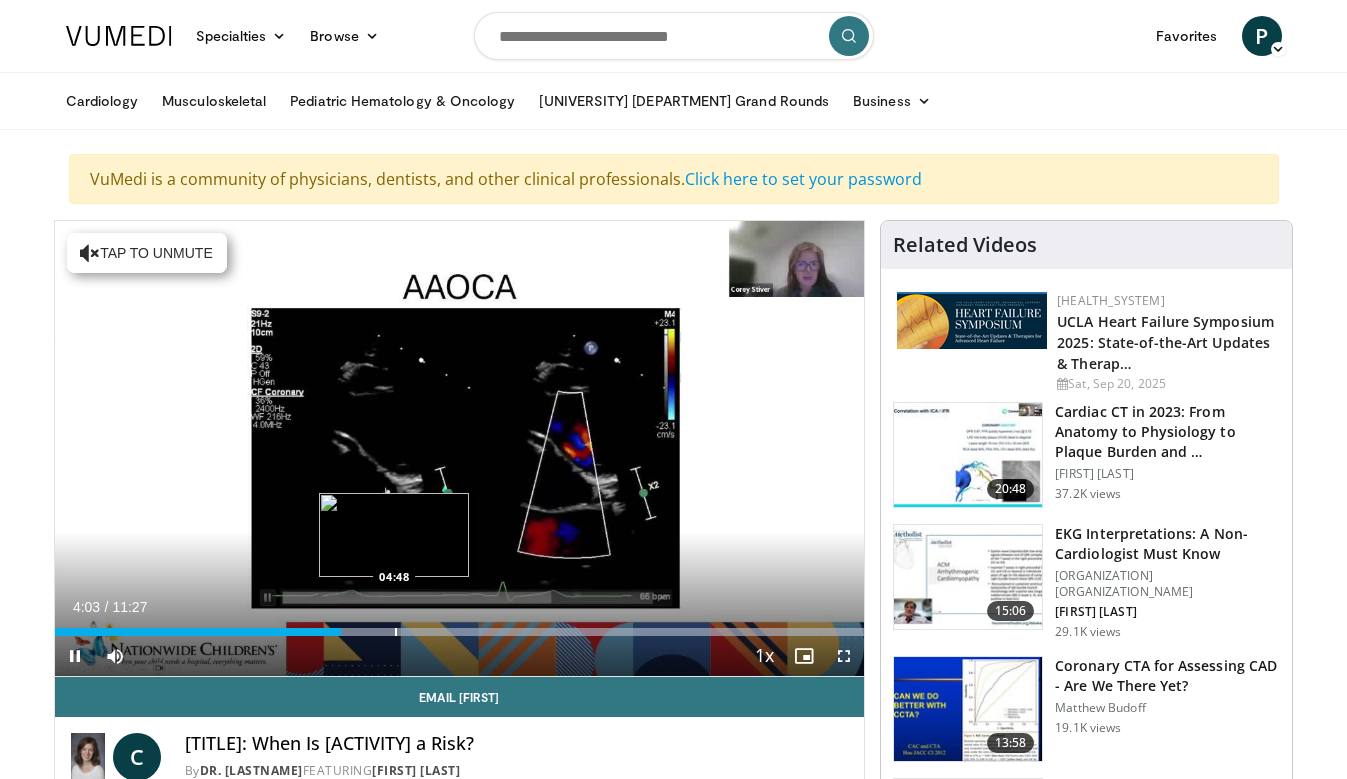click at bounding box center [460, 632] 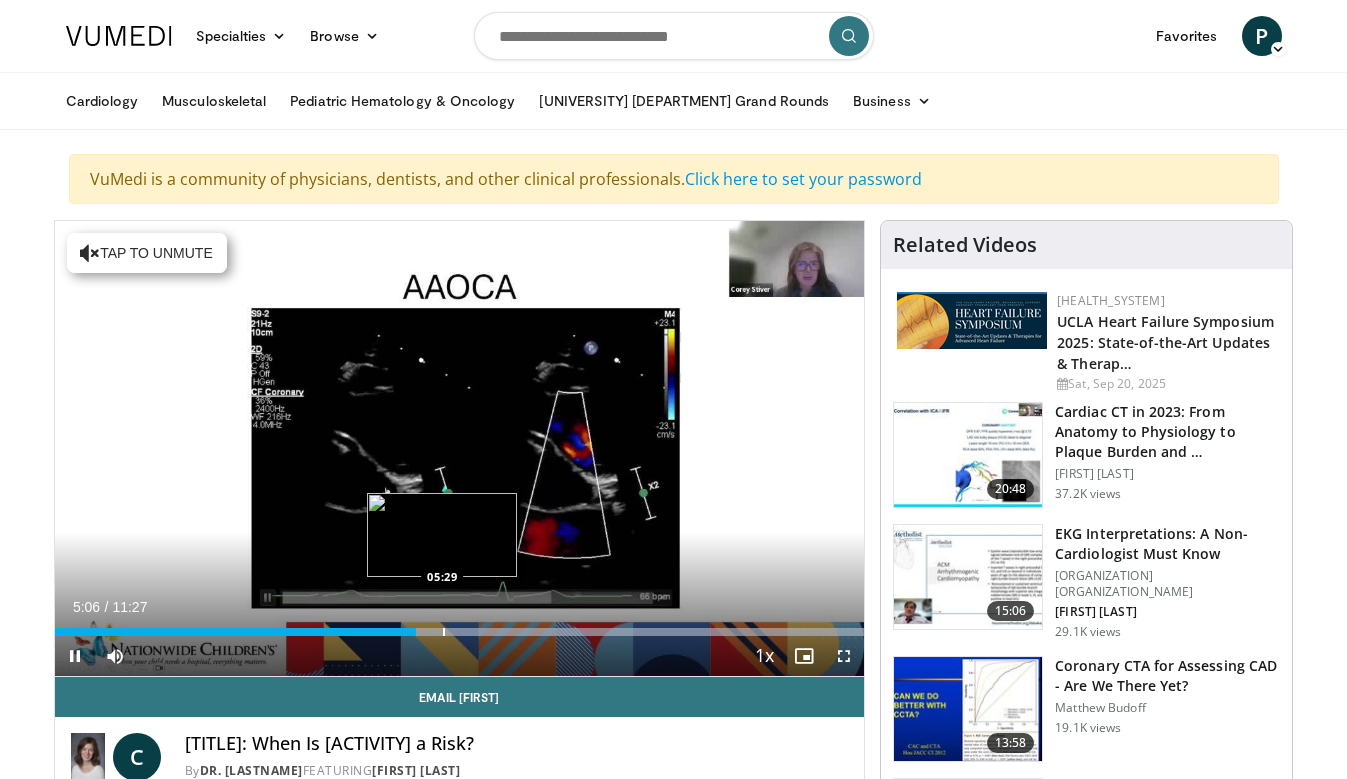 click at bounding box center (444, 632) 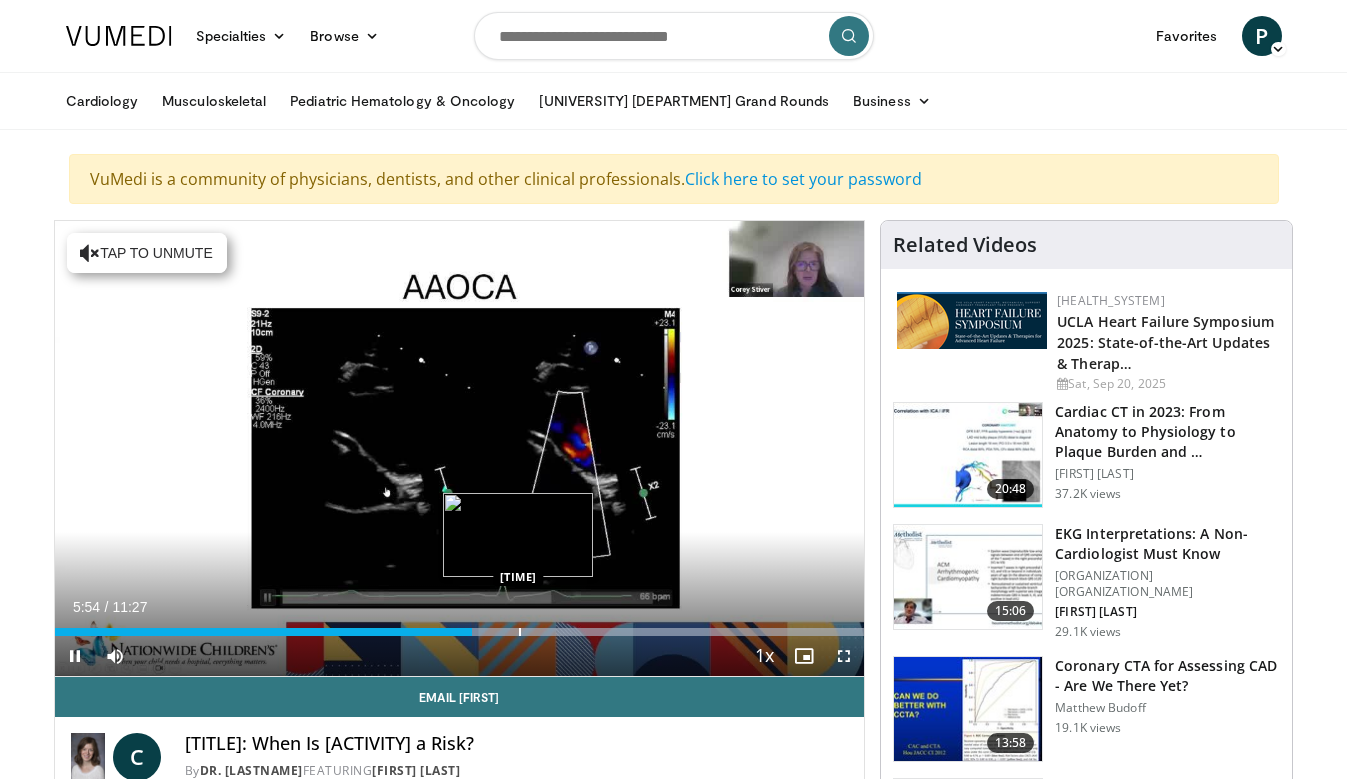 click on "Loaded :  [PERCENT]% [TIME] [TIME]" at bounding box center (460, 626) 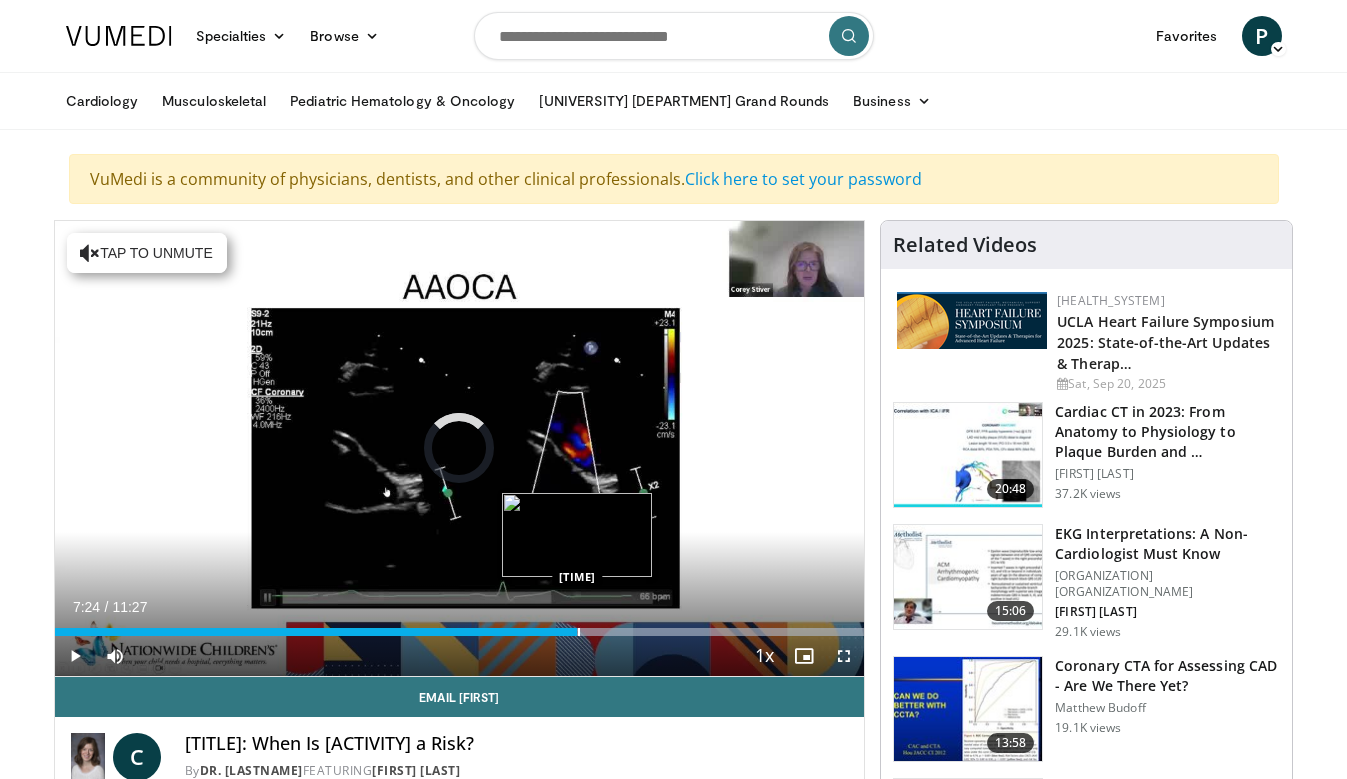 click at bounding box center (579, 632) 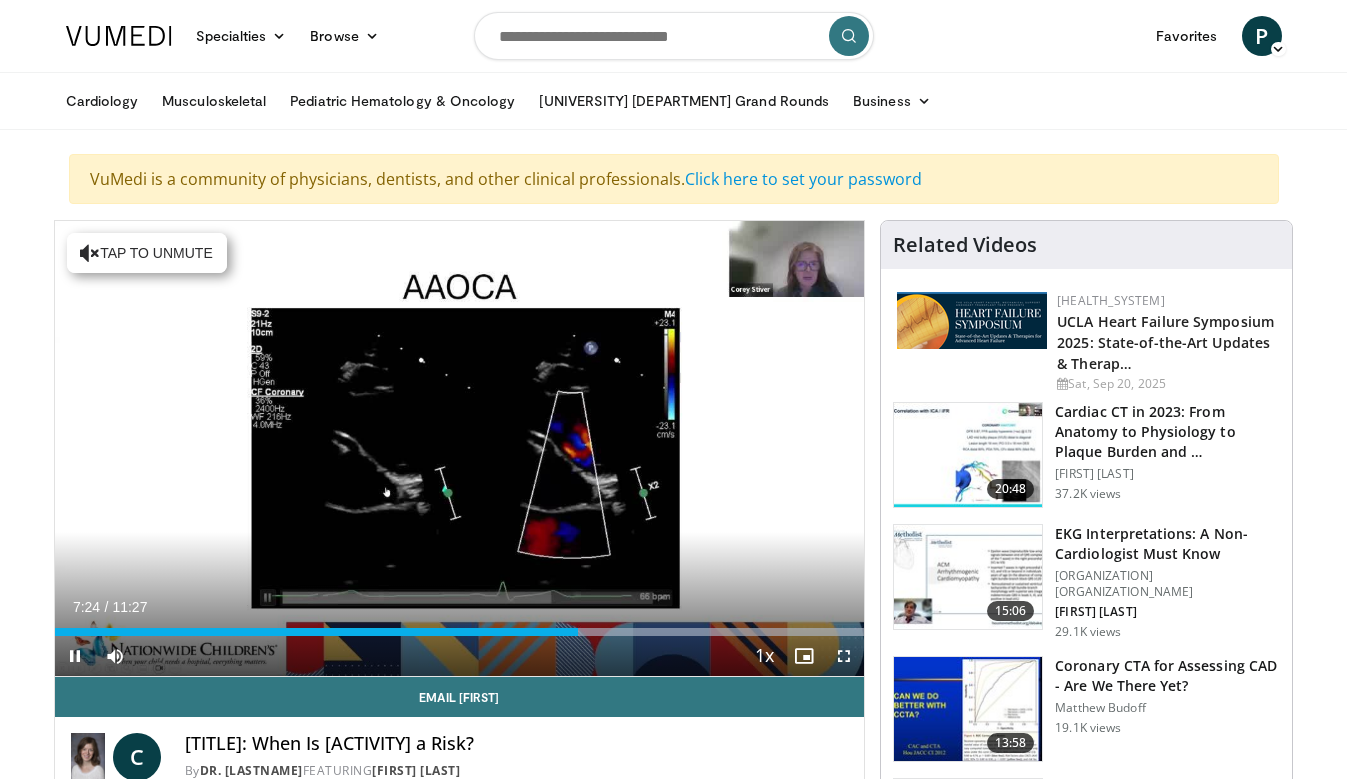 click on "Current Time  7:24 / Duration  11:27 Pause Skip Backward Skip Forward Mute 37% Loaded :  99.99% 07:24 07:07 Stream Type  LIVE Seek to live, currently behind live LIVE   1x Playback Rate 0.5x 0.75x 1x , selected 1.25x 1.5x 1.75x 2x Chapters Chapters Descriptions descriptions off , selected Captions captions off , selected Audio Track en (Main) , selected Fullscreen Enable picture-in-picture mode" at bounding box center (460, 656) 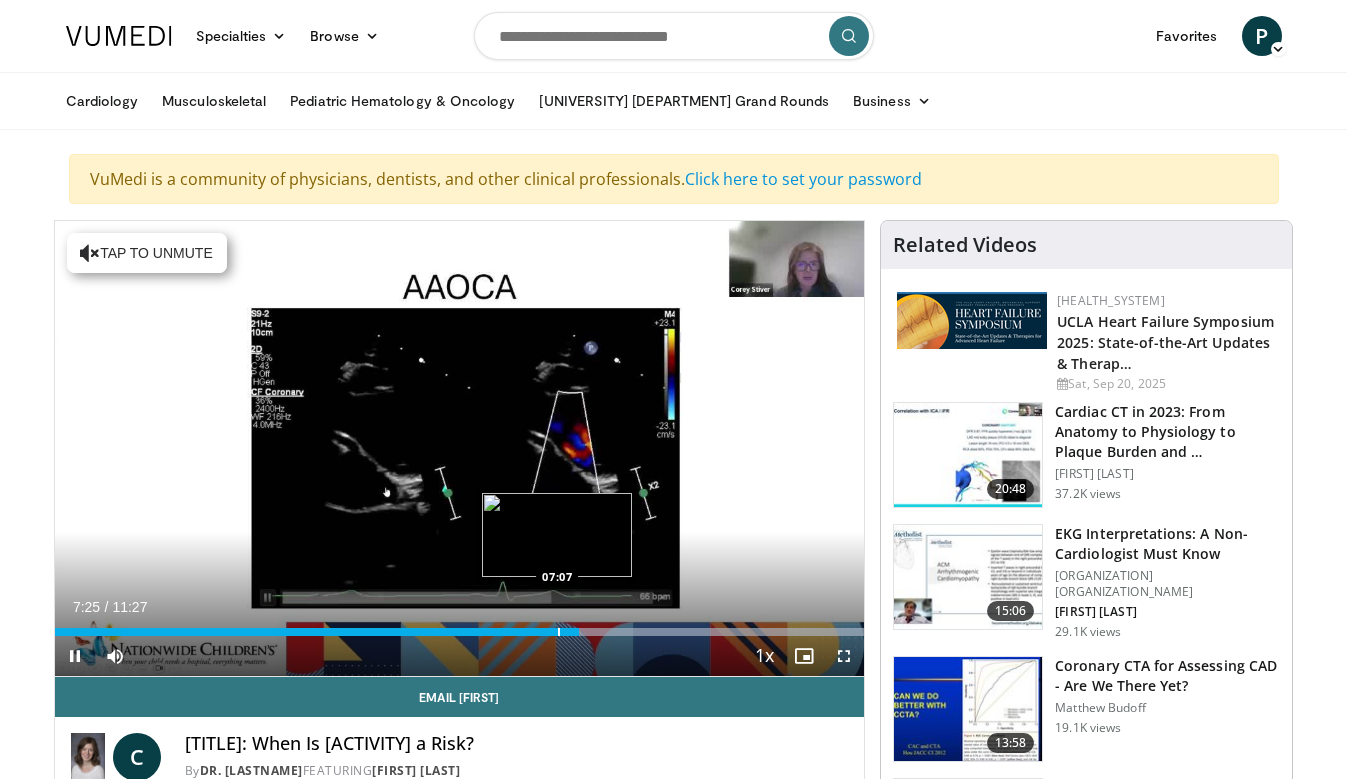 click on "**********" at bounding box center (460, 449) 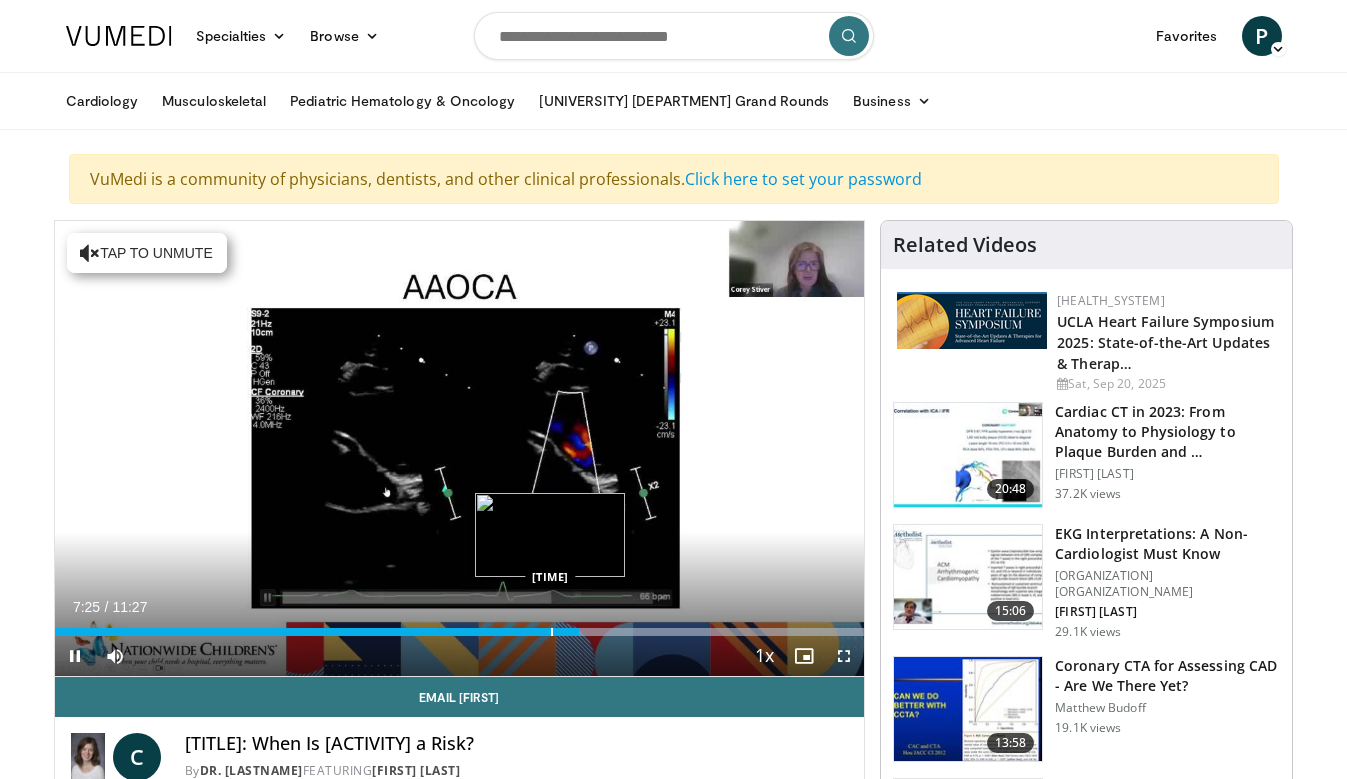 click on "Loaded :  99.99% 07:25 07:01" at bounding box center [460, 626] 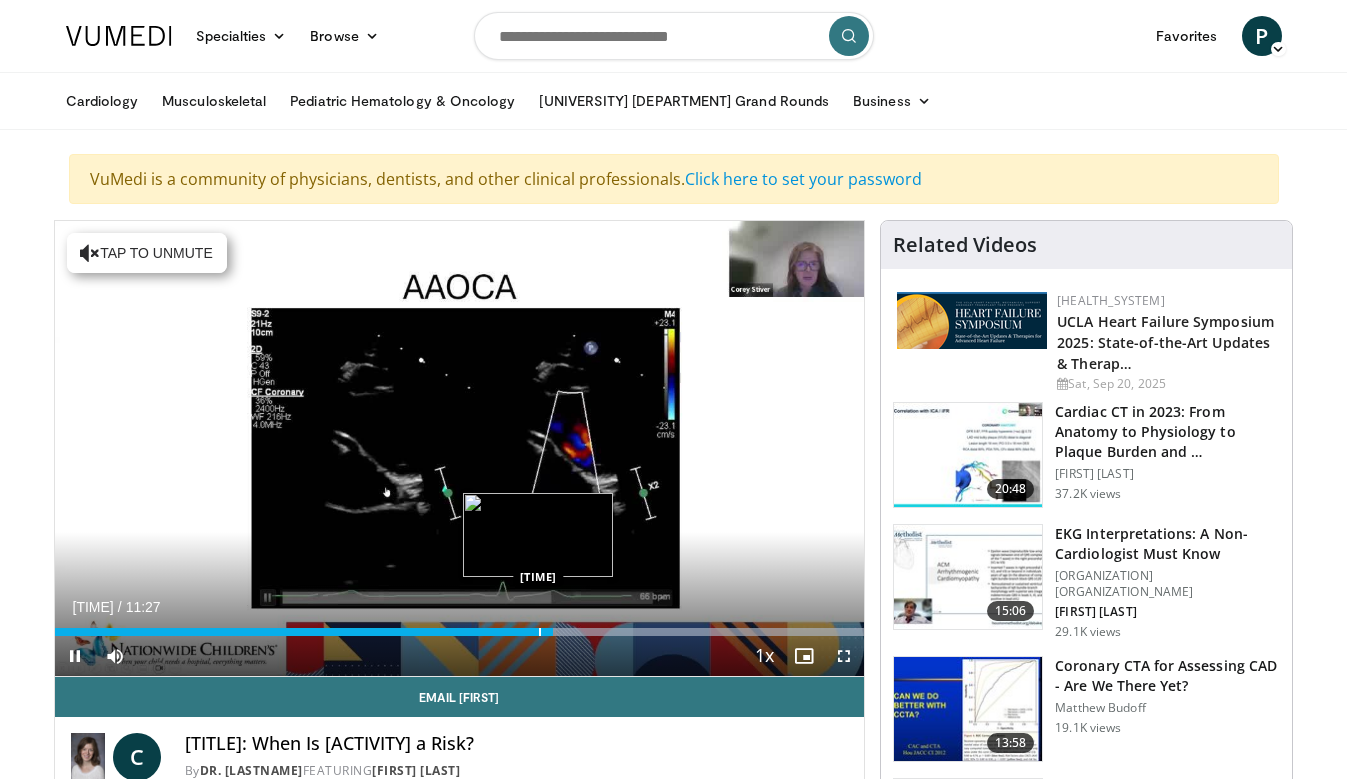 click at bounding box center [540, 632] 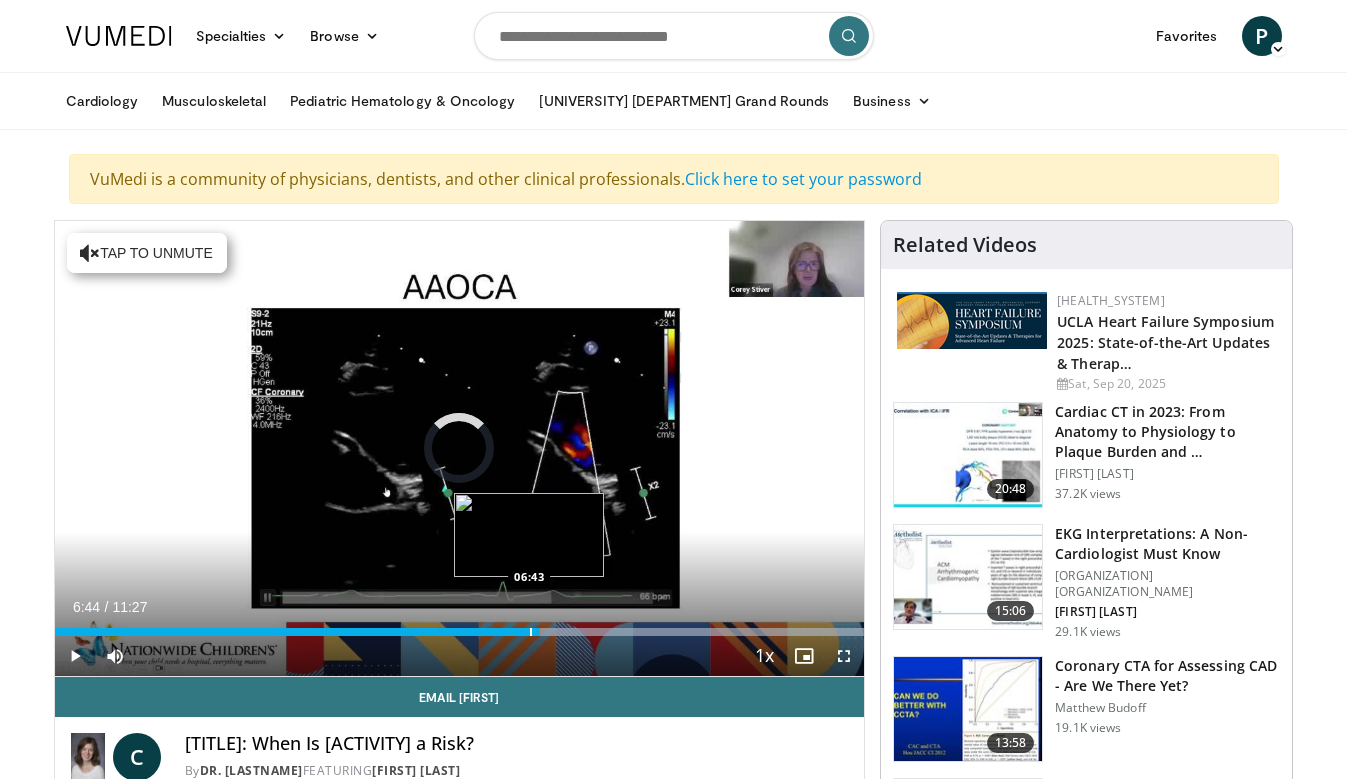 click at bounding box center [531, 632] 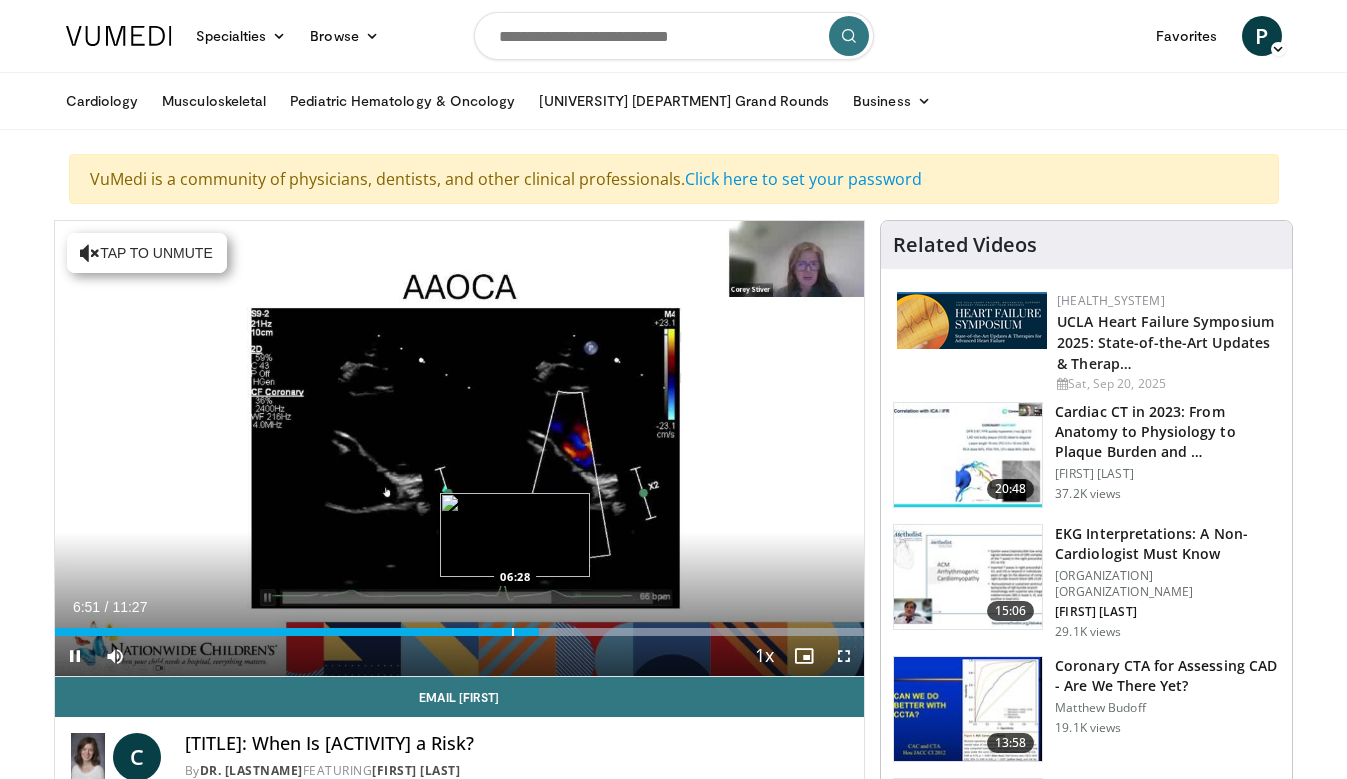click at bounding box center [513, 632] 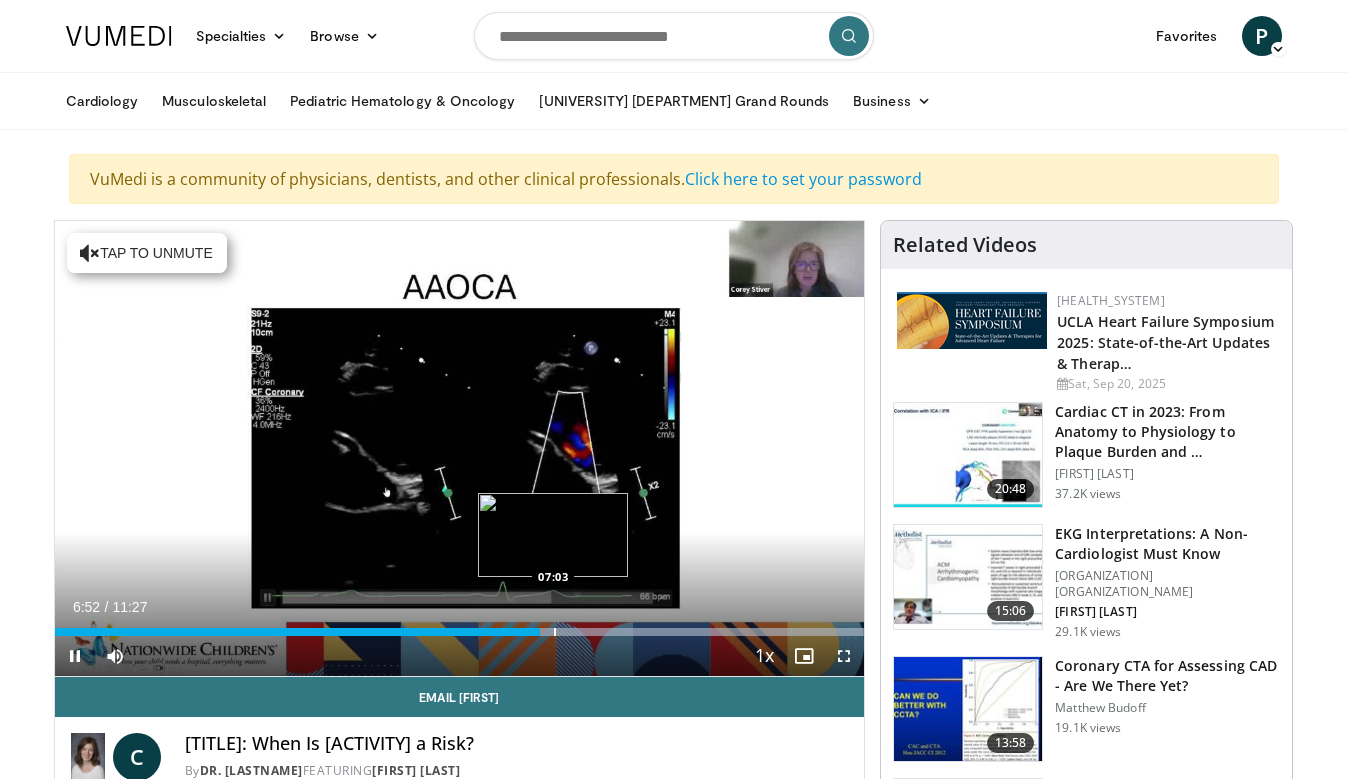 click on "**********" at bounding box center [460, 449] 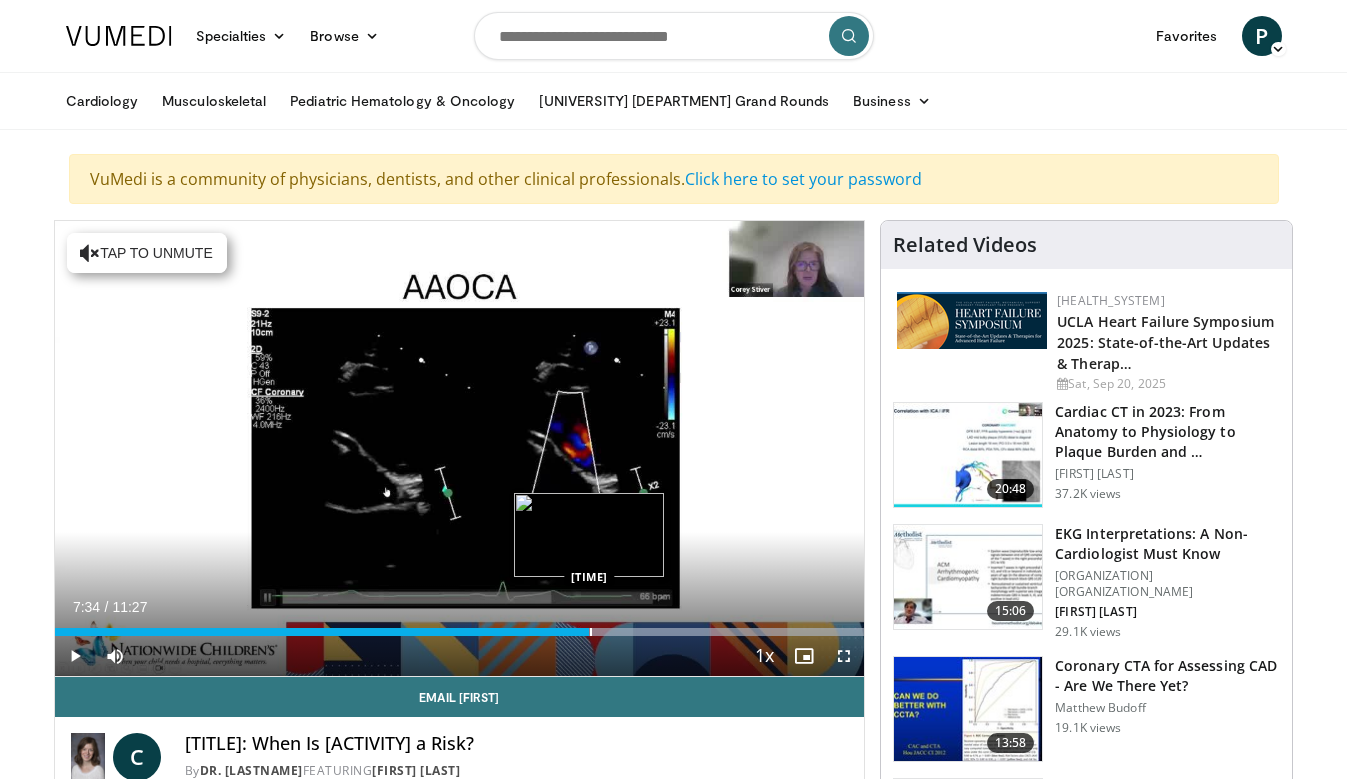 click at bounding box center [591, 632] 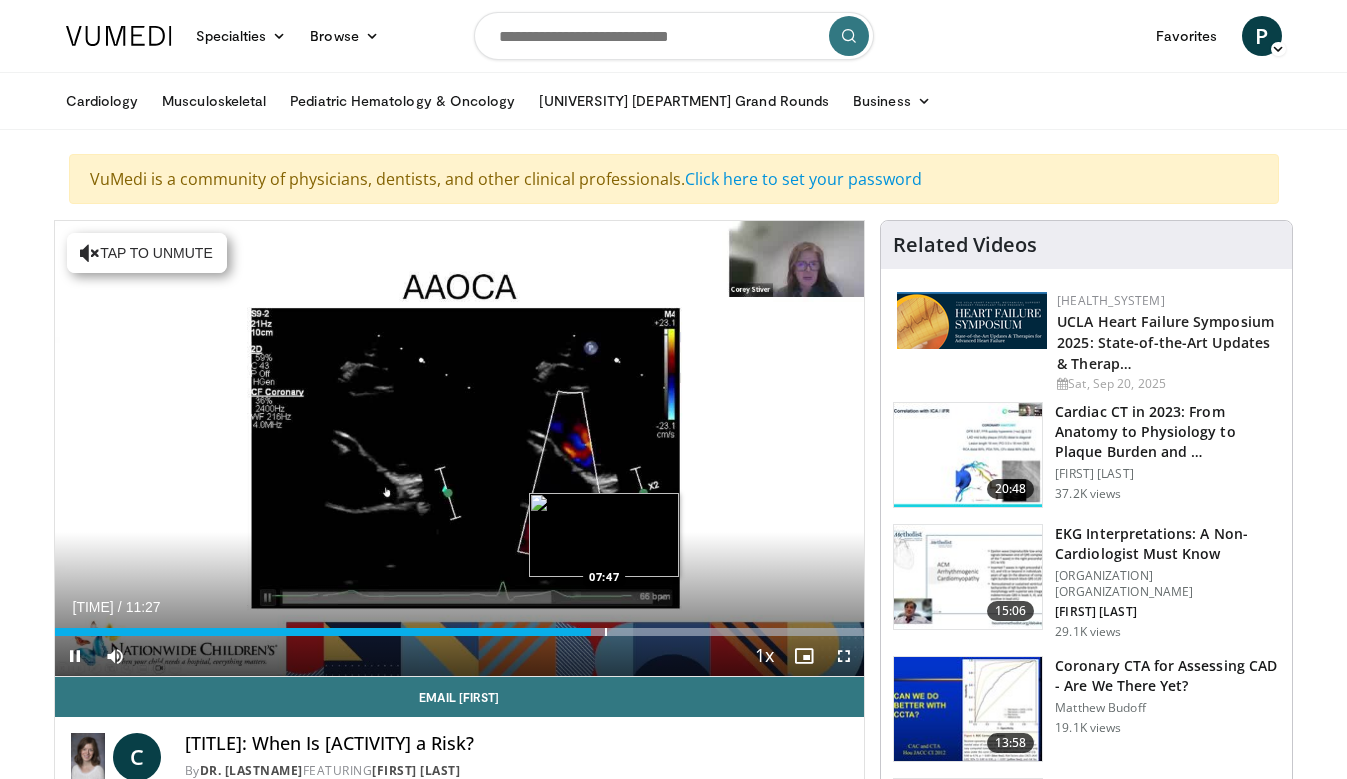 click at bounding box center [606, 632] 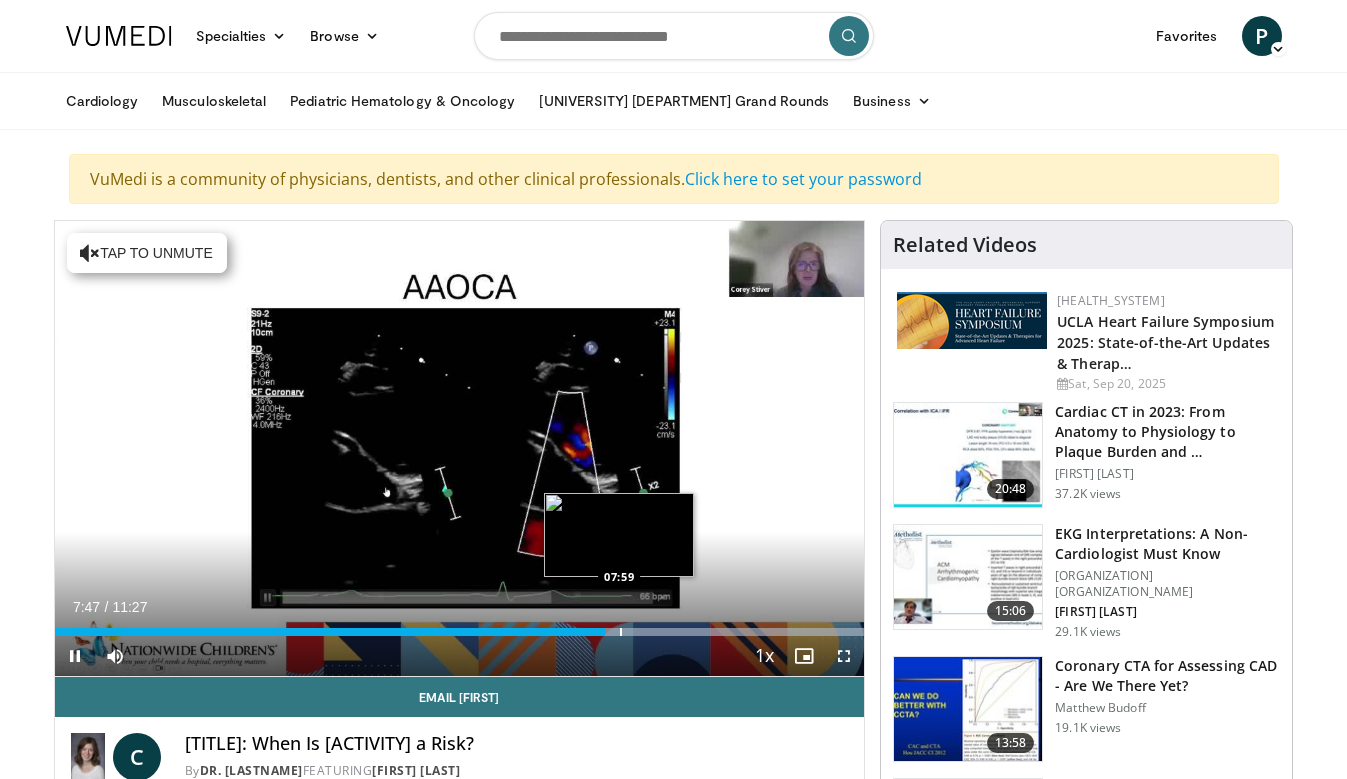 click at bounding box center (621, 632) 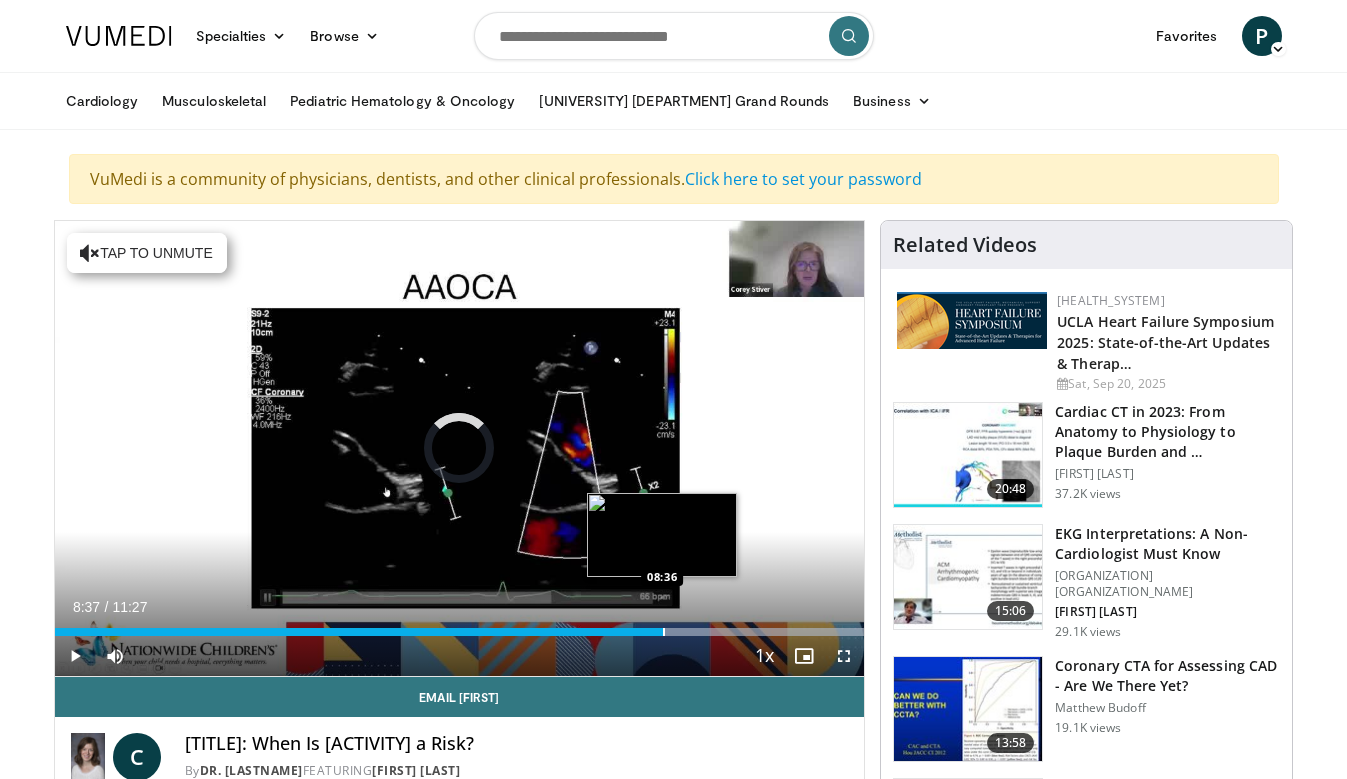 click at bounding box center (664, 632) 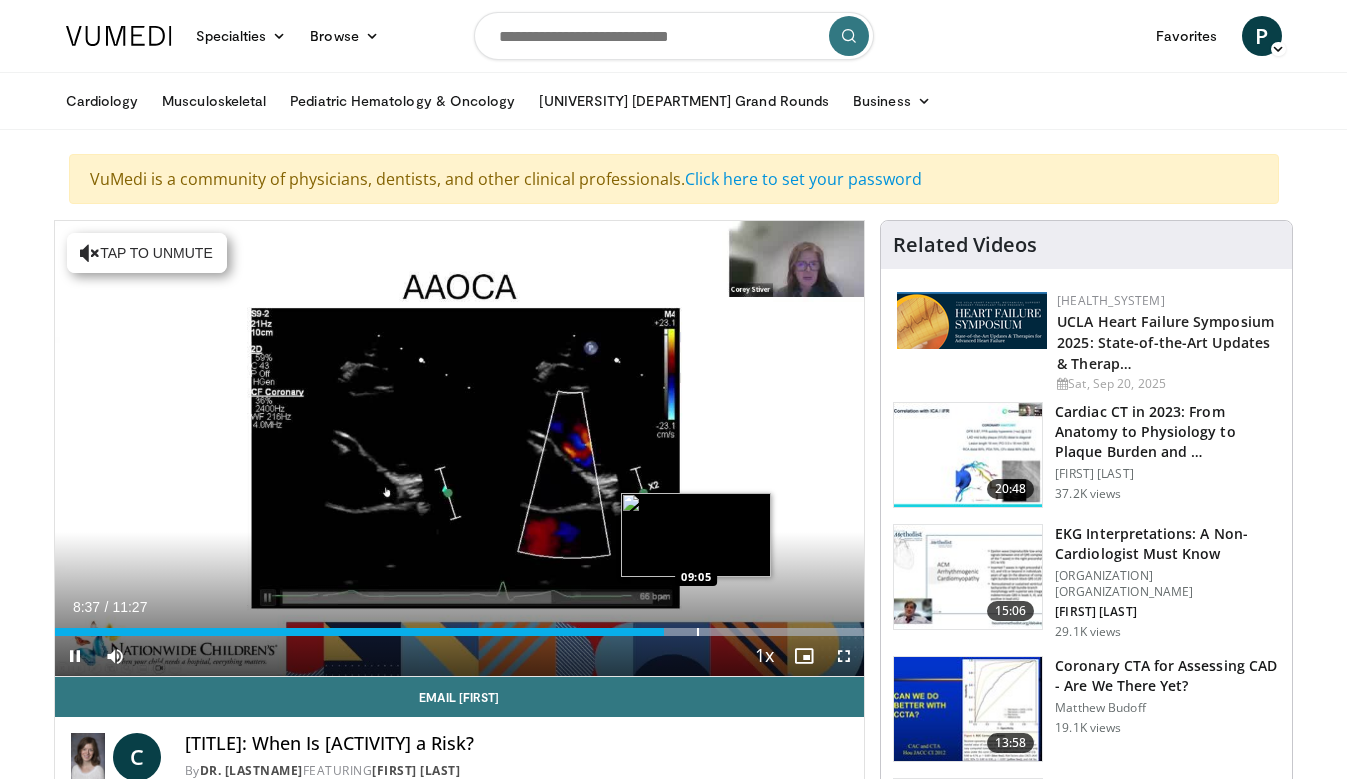 click at bounding box center (698, 632) 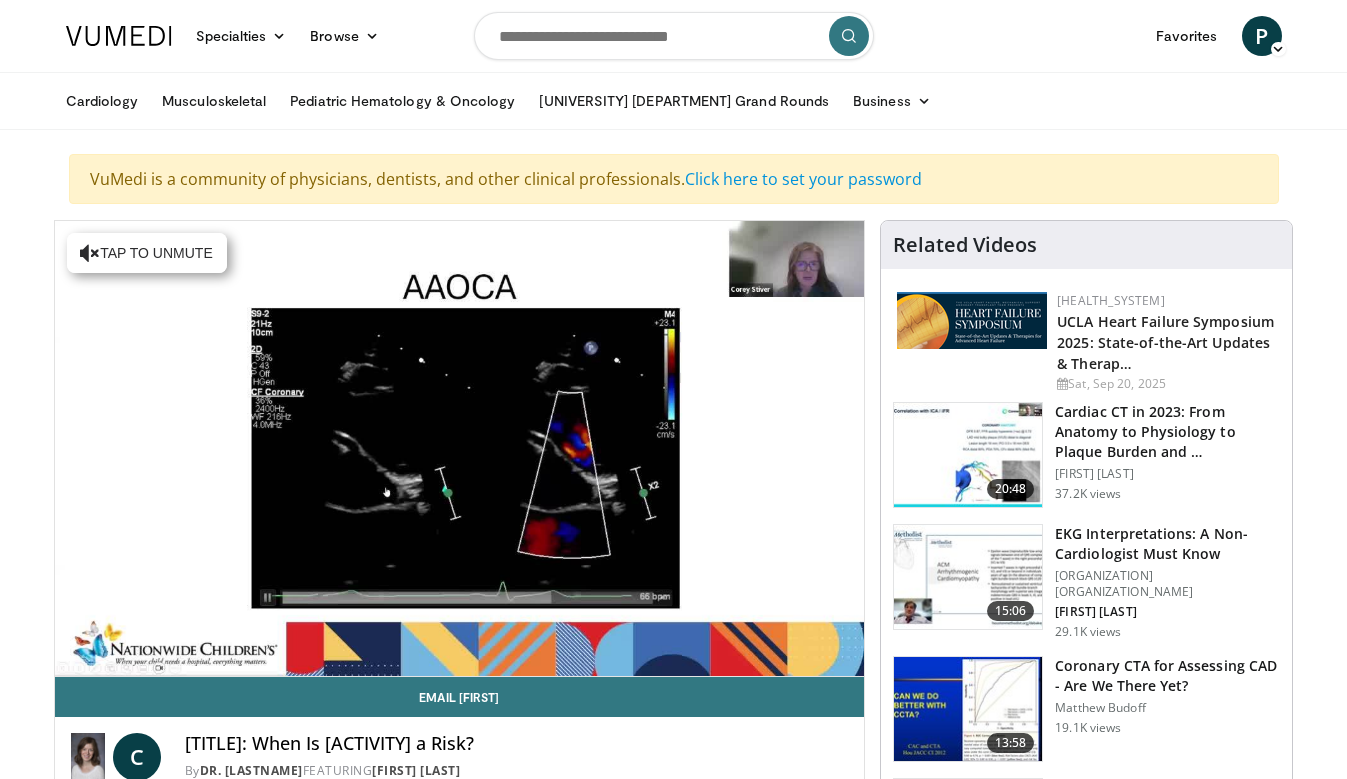 click on "**********" at bounding box center [460, 449] 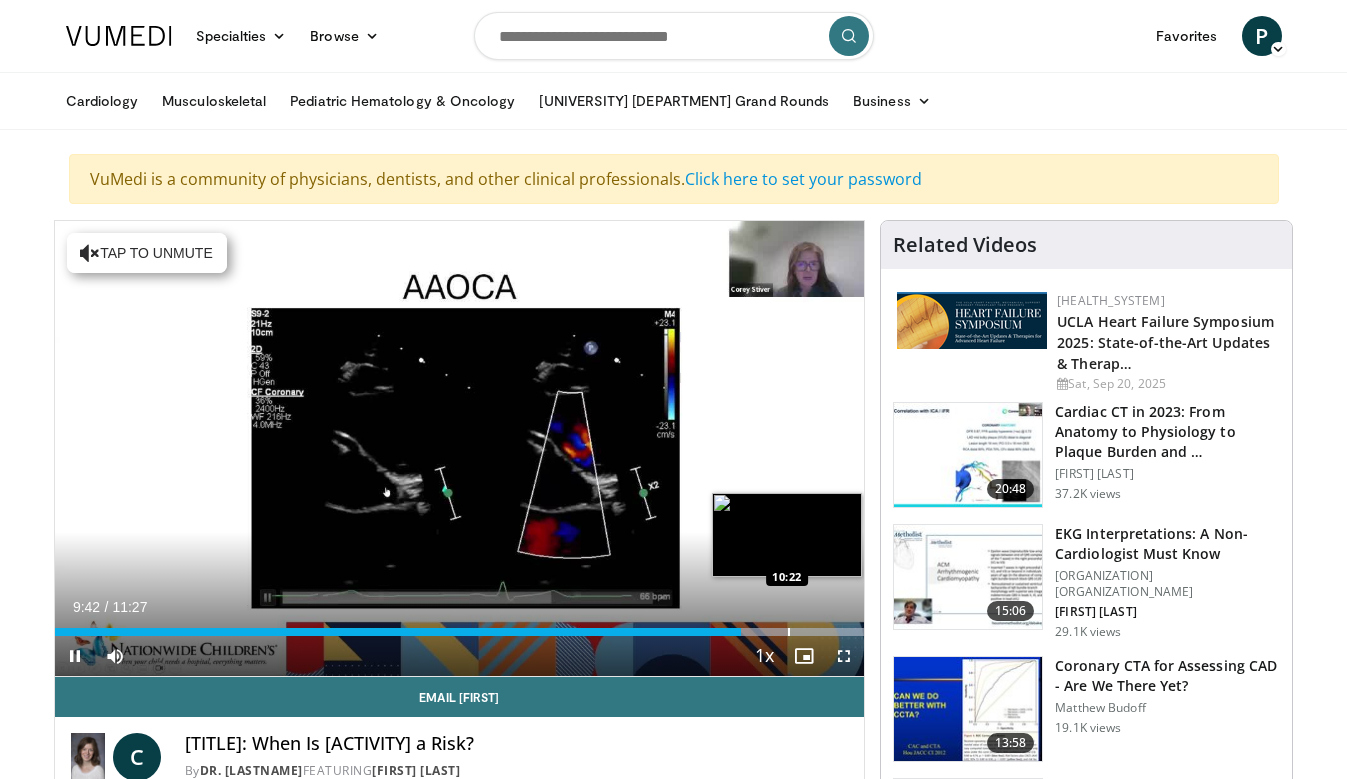 click on "Loaded :  99.99% 09:42 10:22" at bounding box center (460, 626) 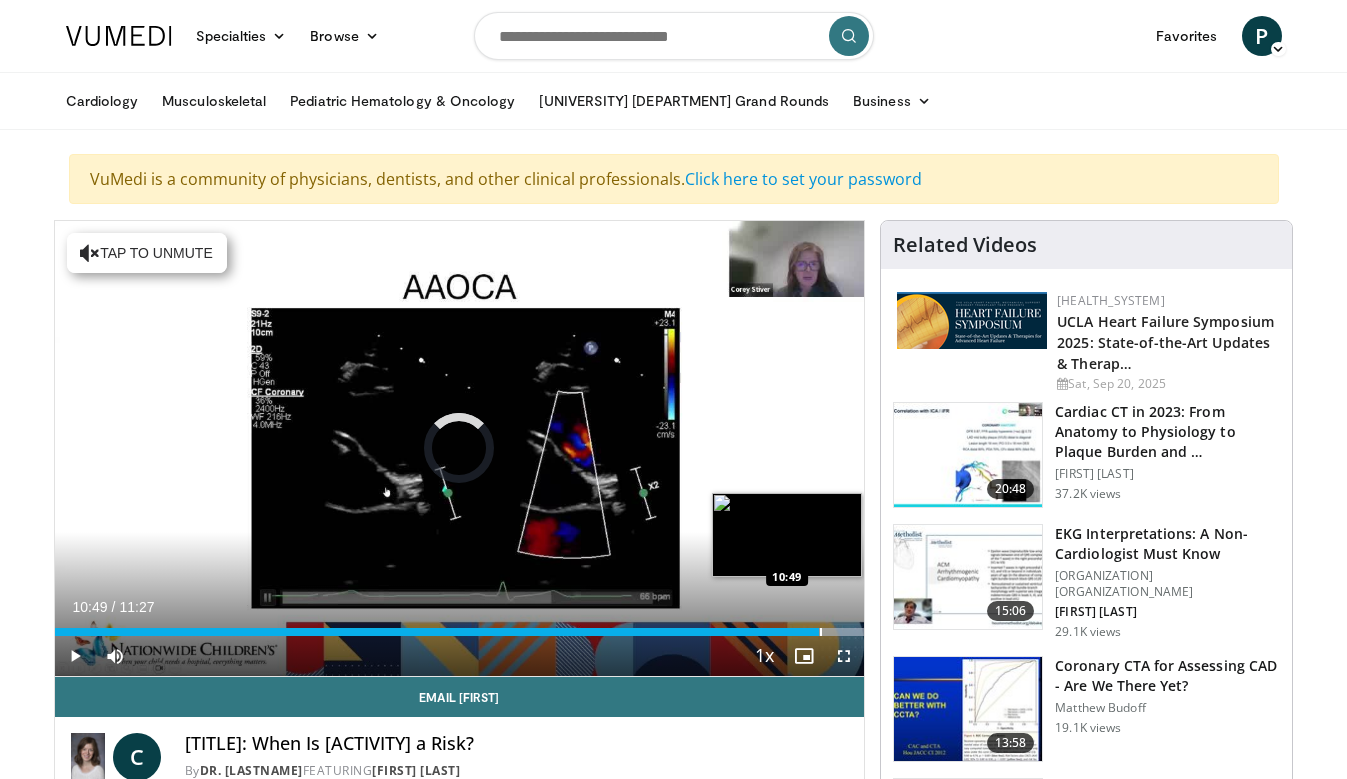 click on "Loaded :  [PERCENT]% [TIME] [TIME]" at bounding box center (460, 632) 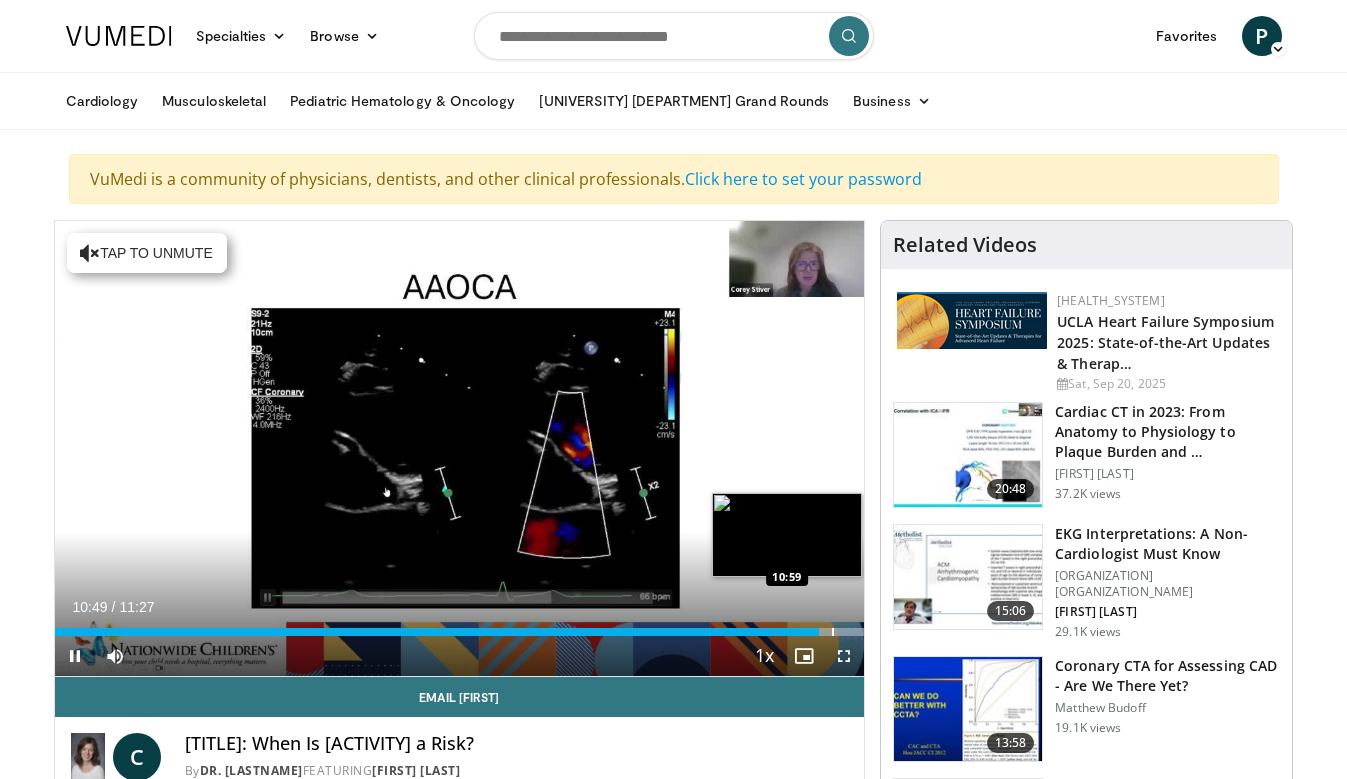 click at bounding box center [833, 632] 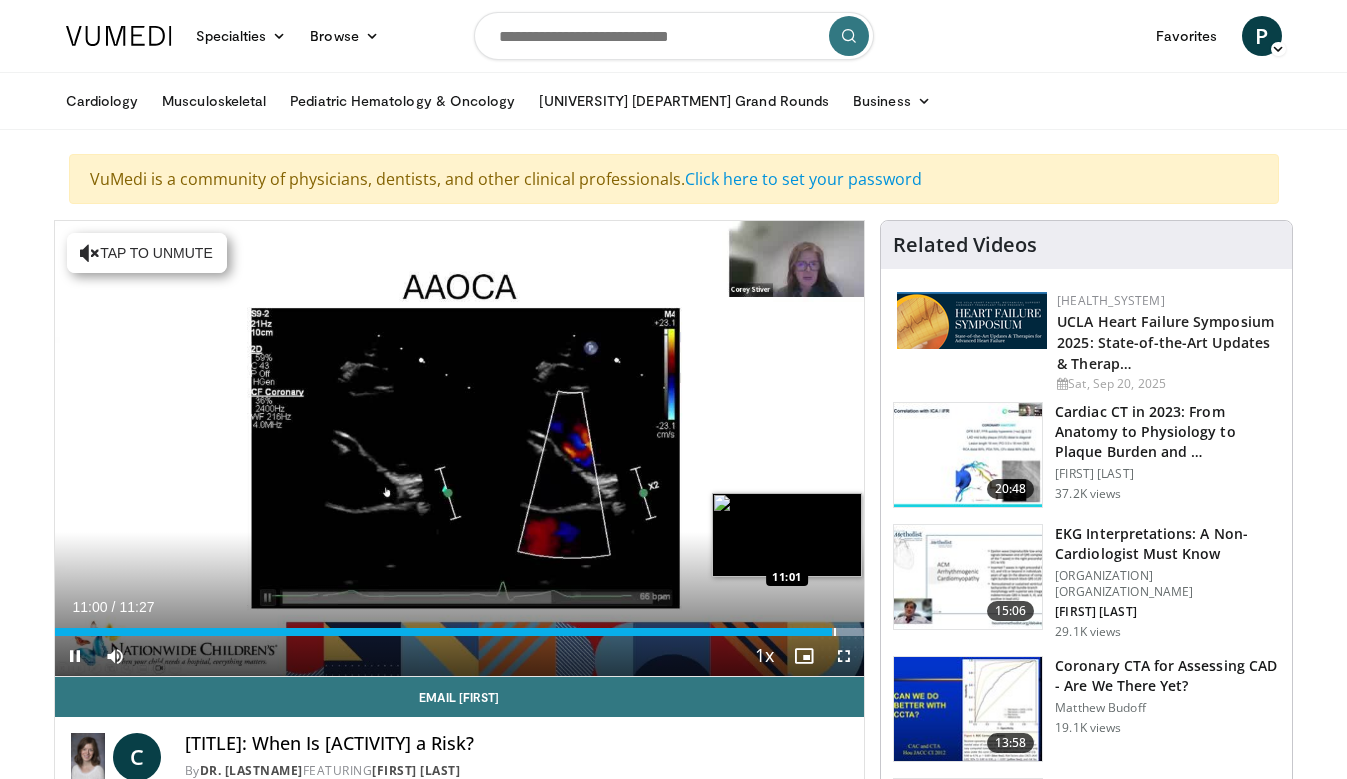 click at bounding box center (835, 632) 